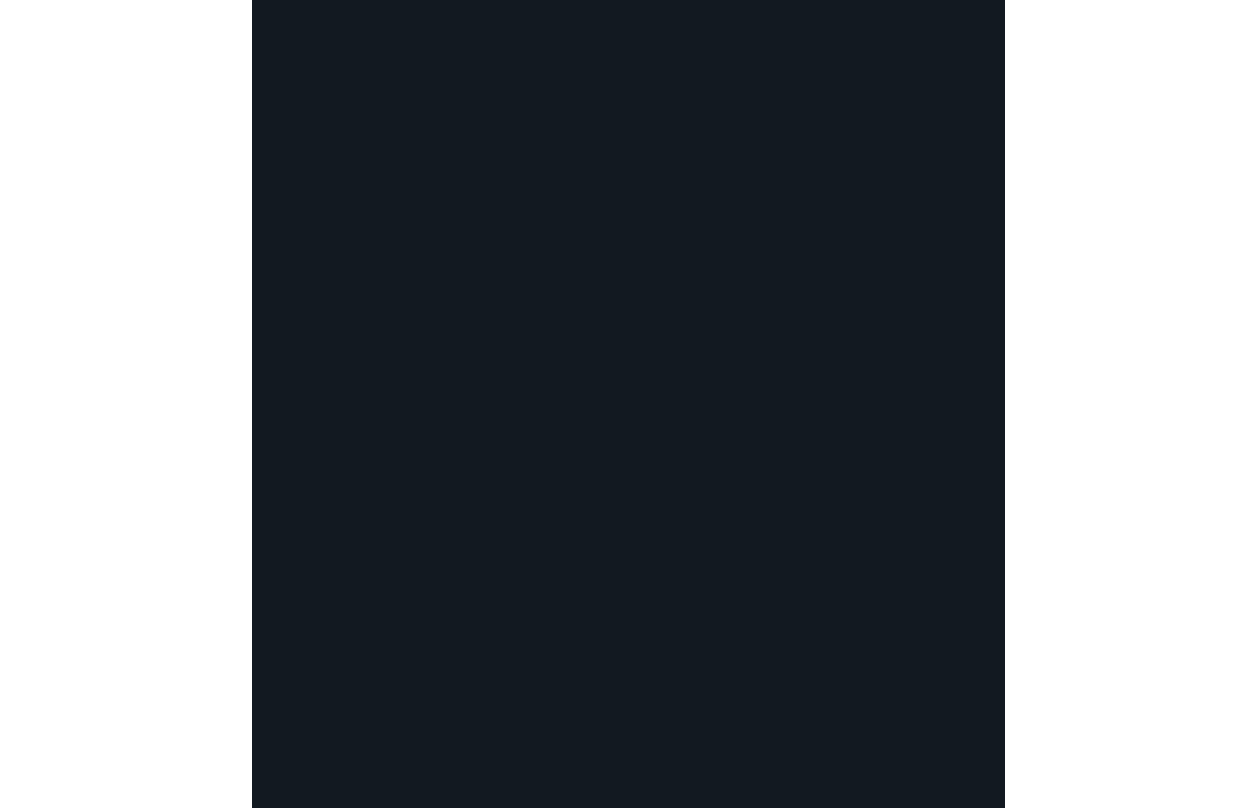 scroll, scrollTop: 0, scrollLeft: 0, axis: both 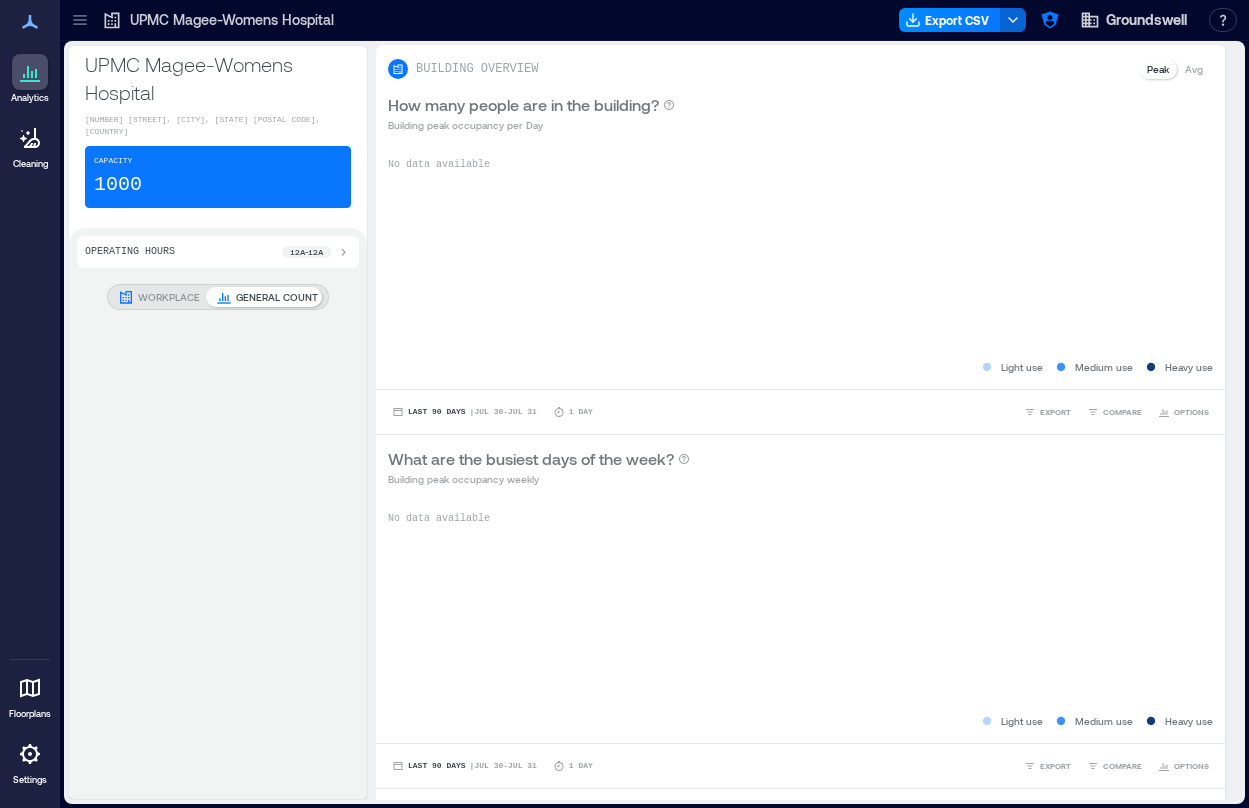 click on "WORKPLACE" at bounding box center [169, 297] 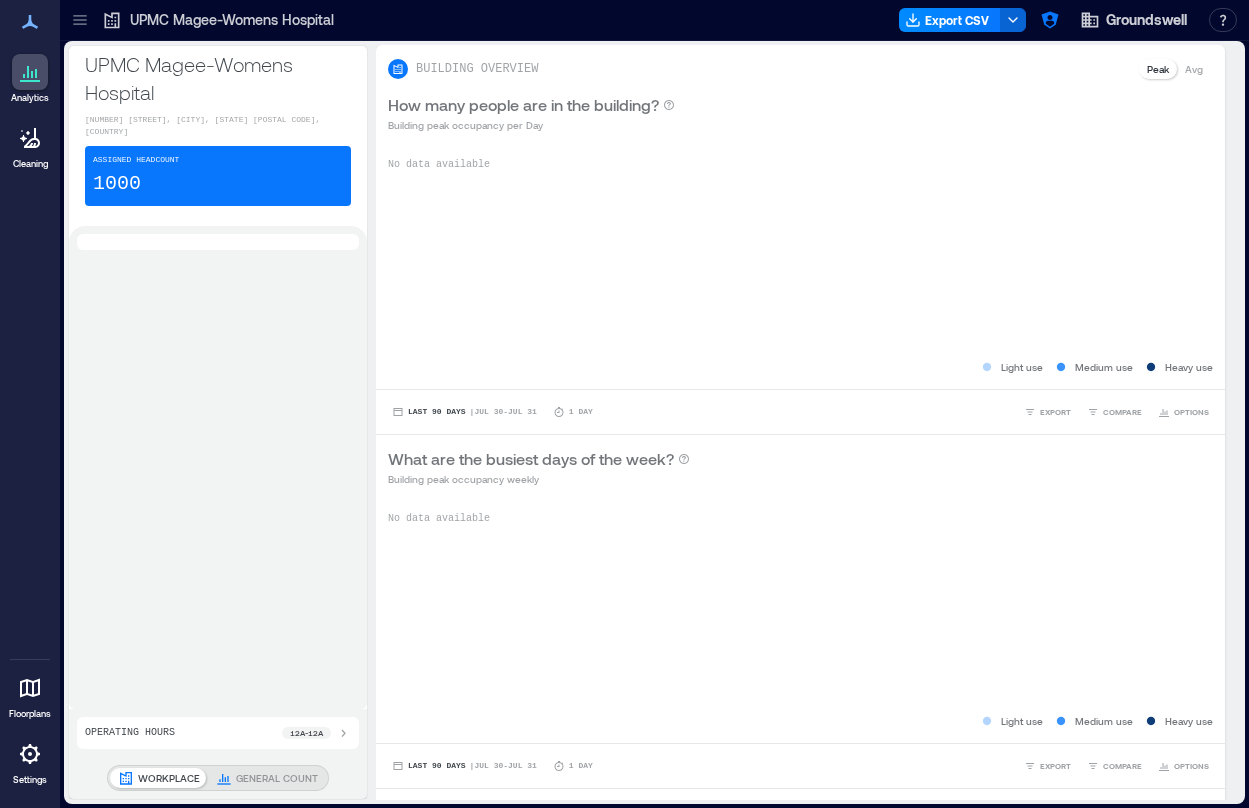 click on "Operating Hours 12a  -  12a WORKPLACE GENERAL COUNT" at bounding box center (218, 754) 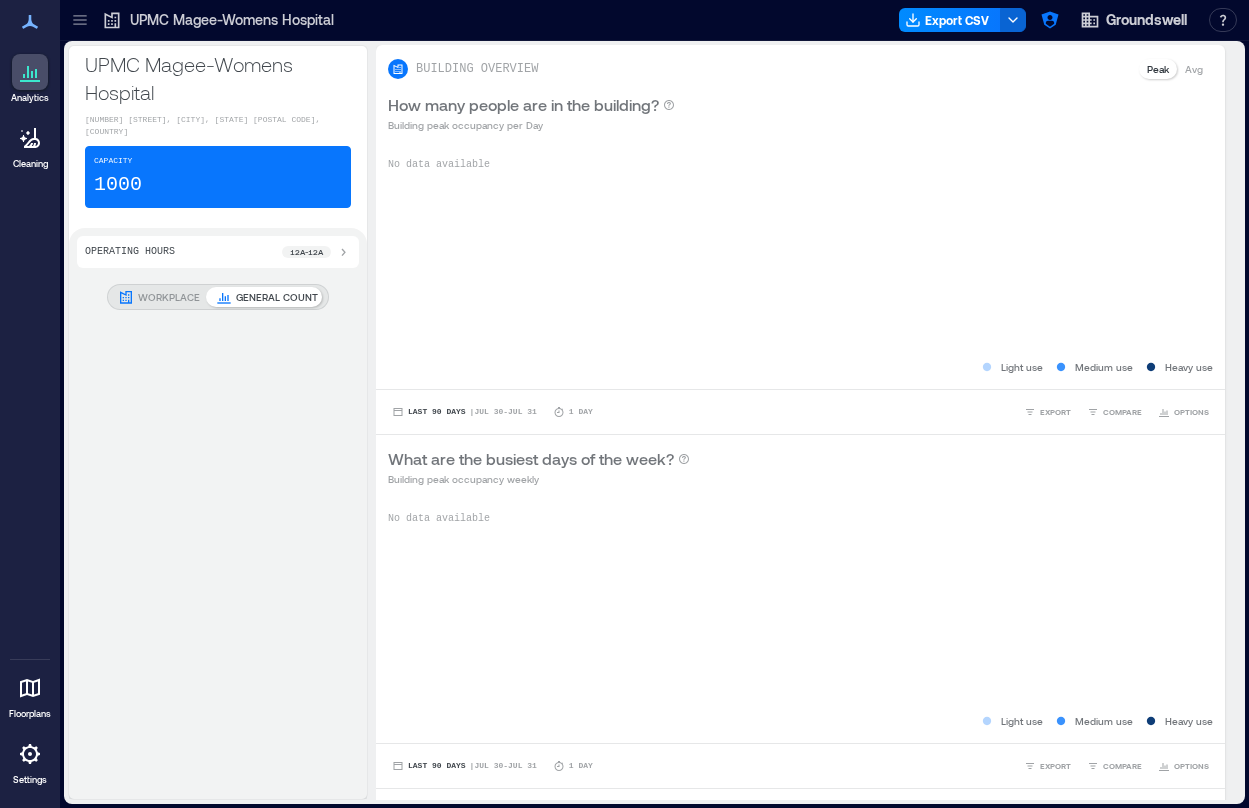 click on "Operating Hours 12a  -  12a WORKPLACE GENERAL COUNT" at bounding box center (218, 513) 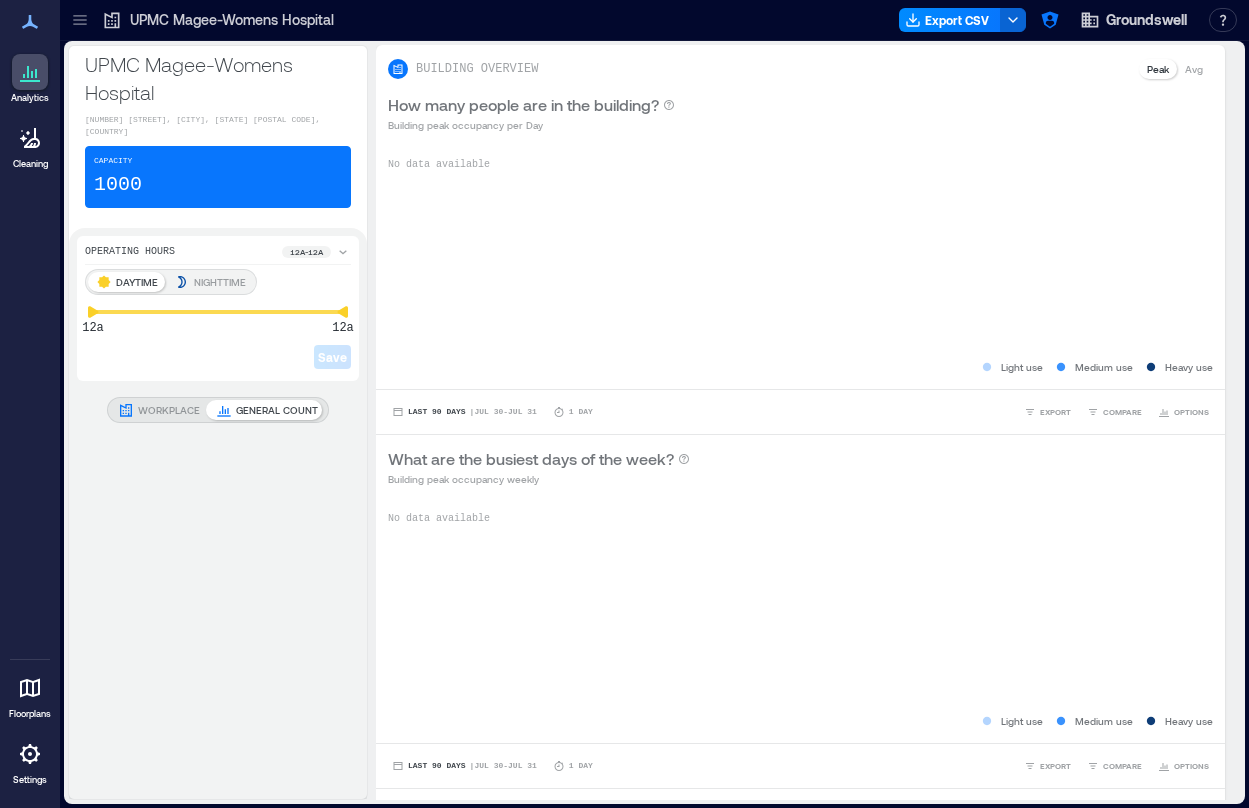 click on "UPMC Magee-Womens Hospital Export CSV Groundswell Resources API Documentation Help Center Contact Talk to our Founder Have feedback? Density's founder and CEO Andrew Farah would love to hear from you. +1 703-887-2869 andrew@density.io Chat with Support" at bounding box center [654, 20] 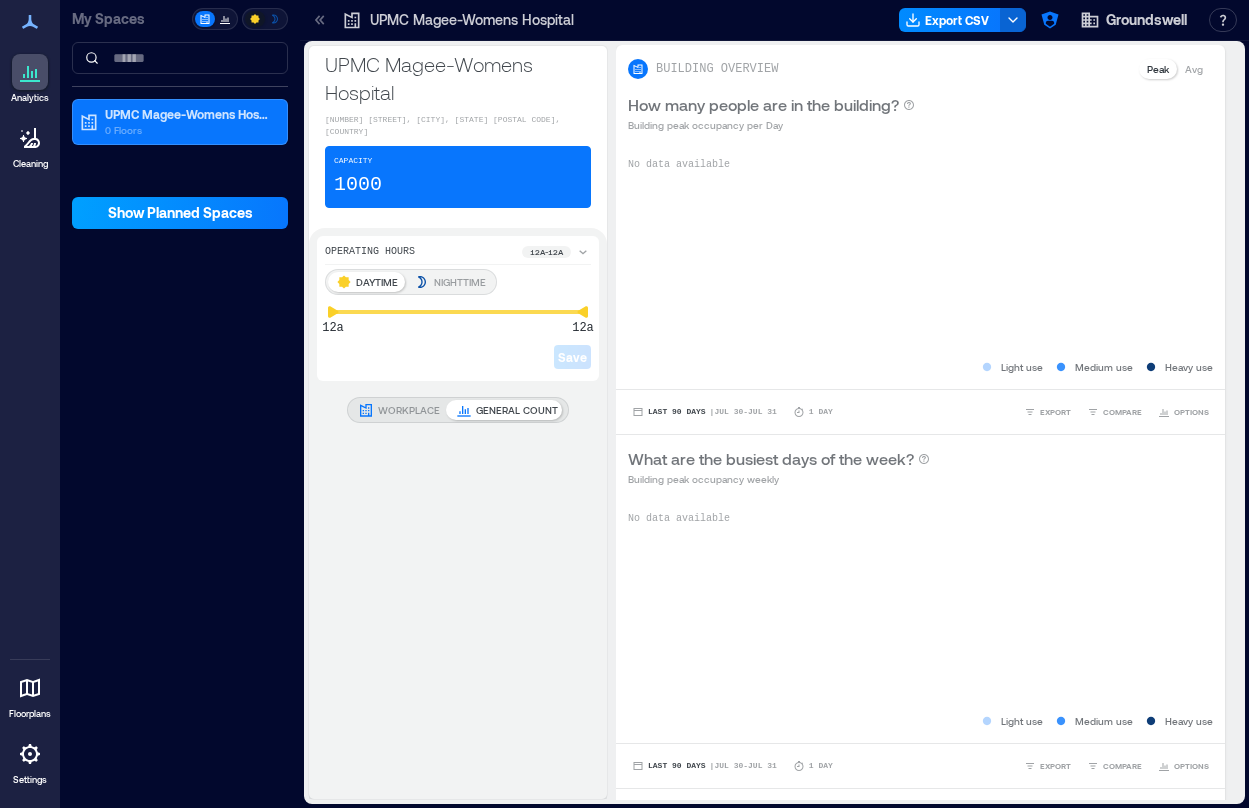 click on "Show Planned Spaces" at bounding box center (180, 213) 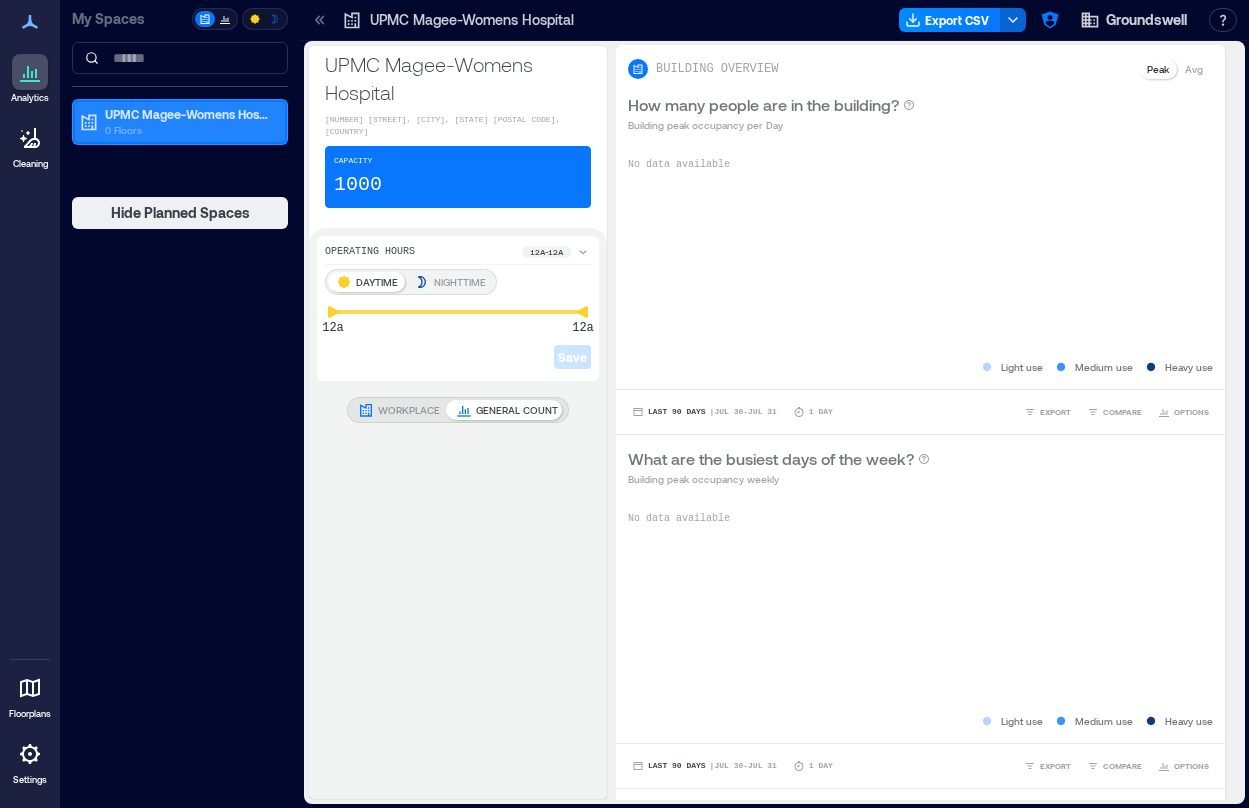click on "0 Floors" at bounding box center (189, 130) 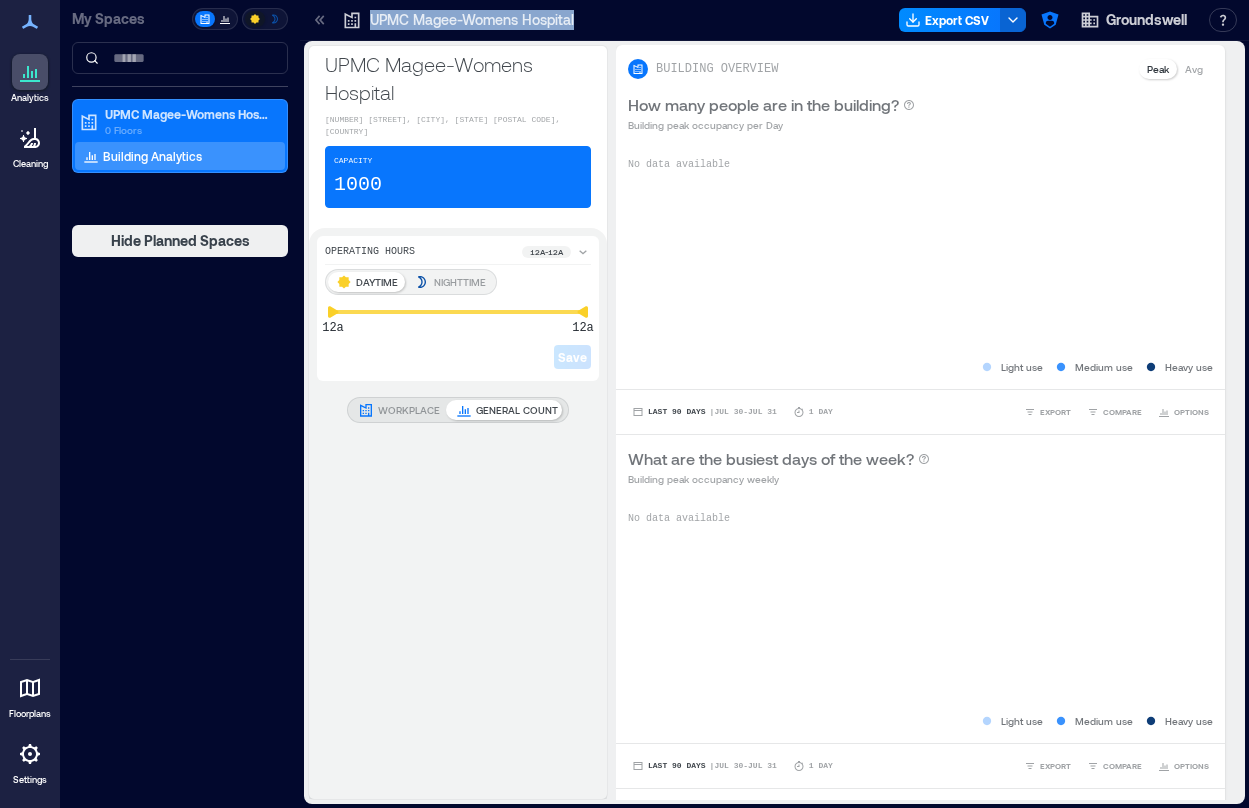 drag, startPoint x: 366, startPoint y: 14, endPoint x: 573, endPoint y: 39, distance: 208.5042 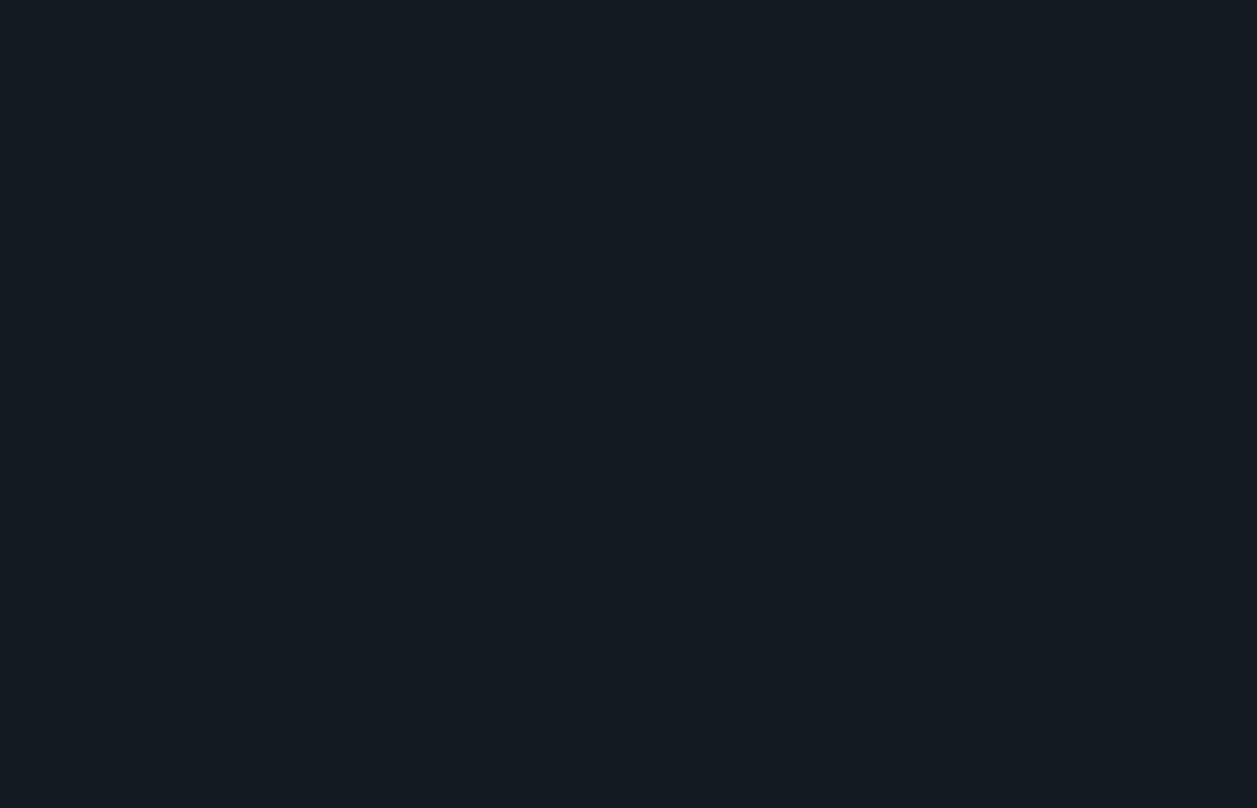 scroll, scrollTop: 0, scrollLeft: 0, axis: both 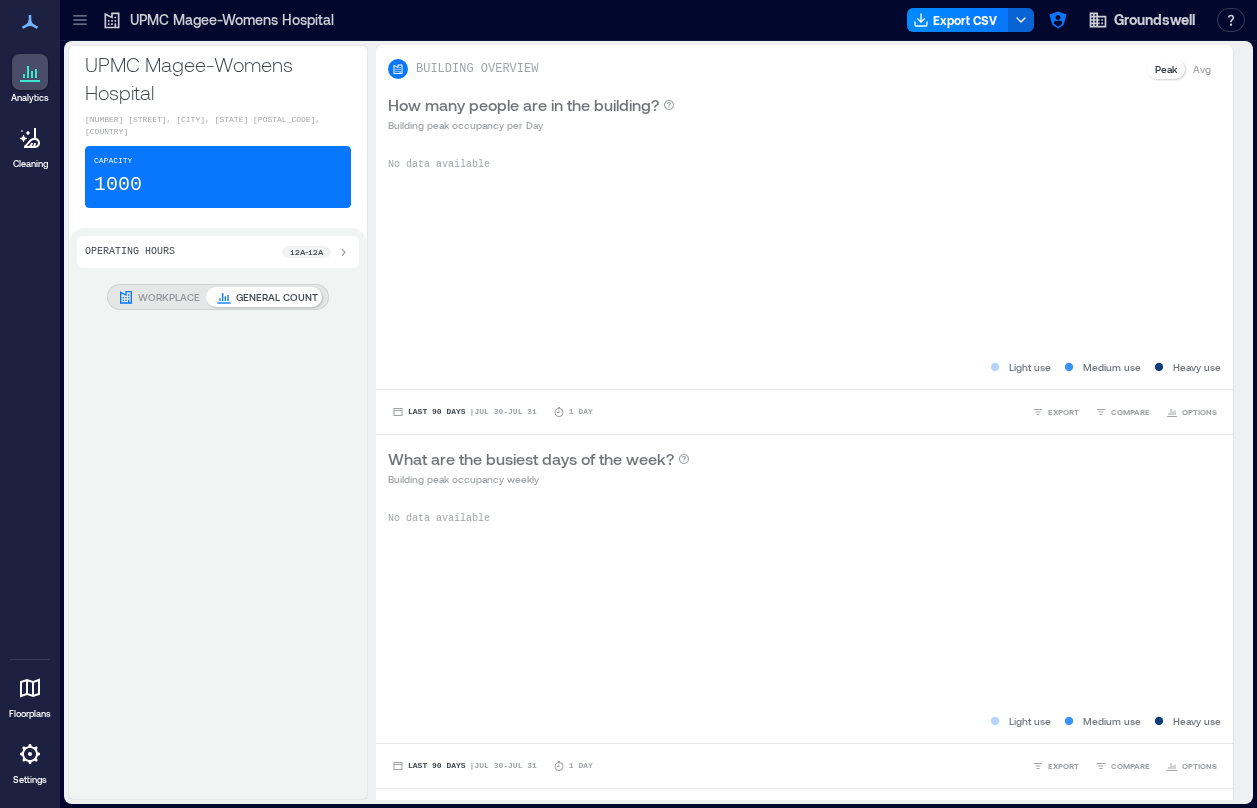 click 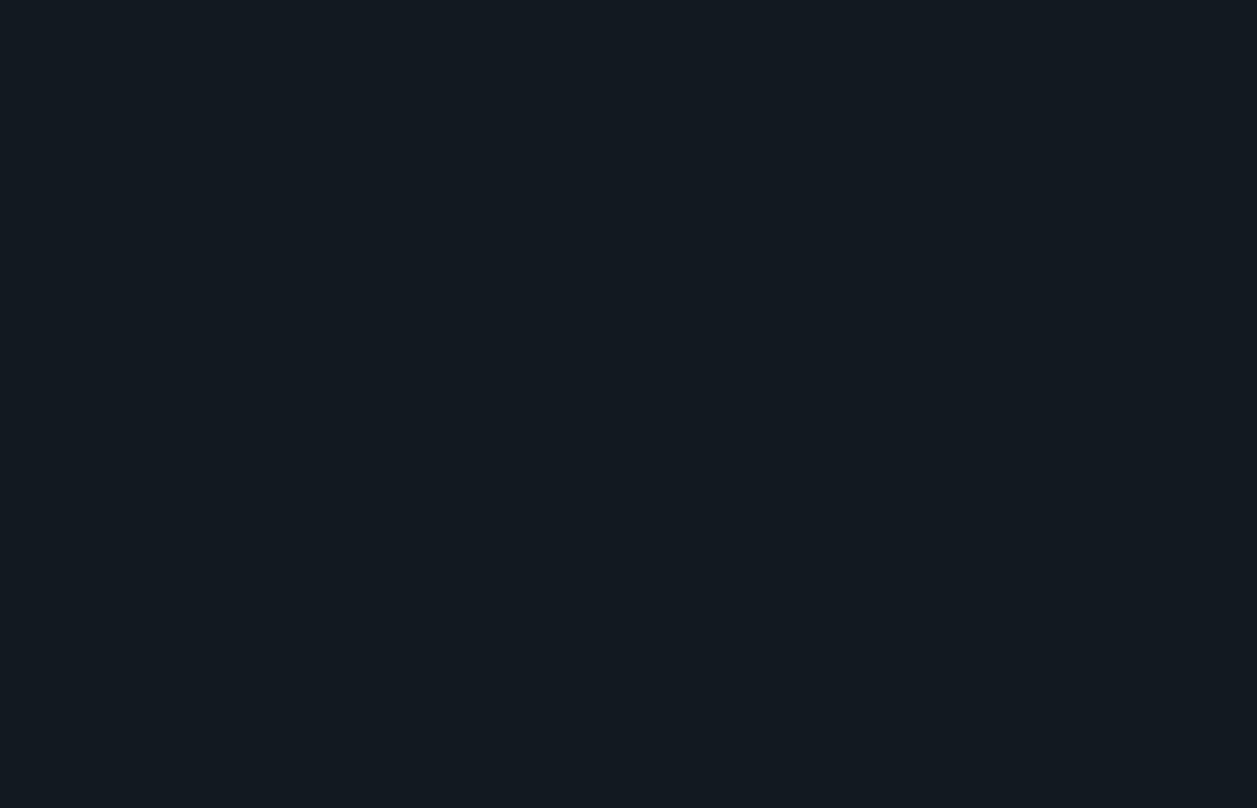 scroll, scrollTop: 0, scrollLeft: 0, axis: both 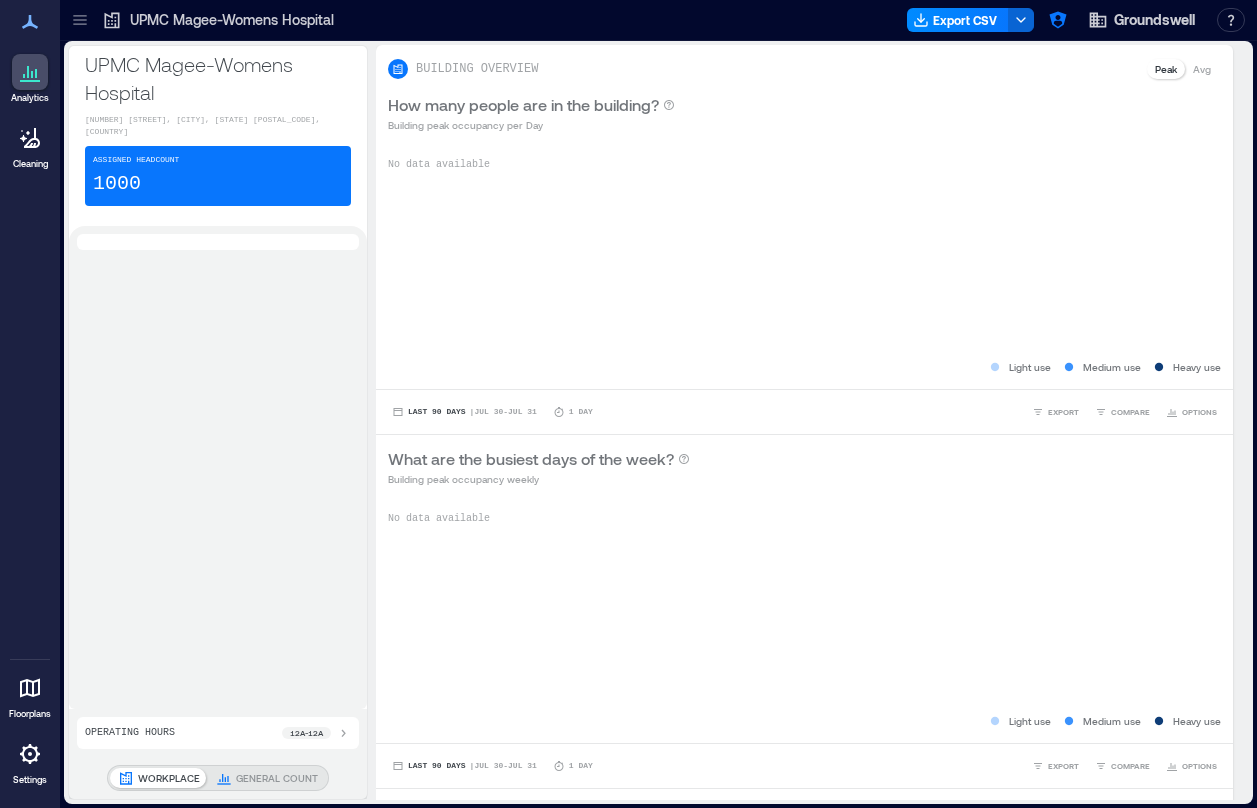 click at bounding box center (30, 138) 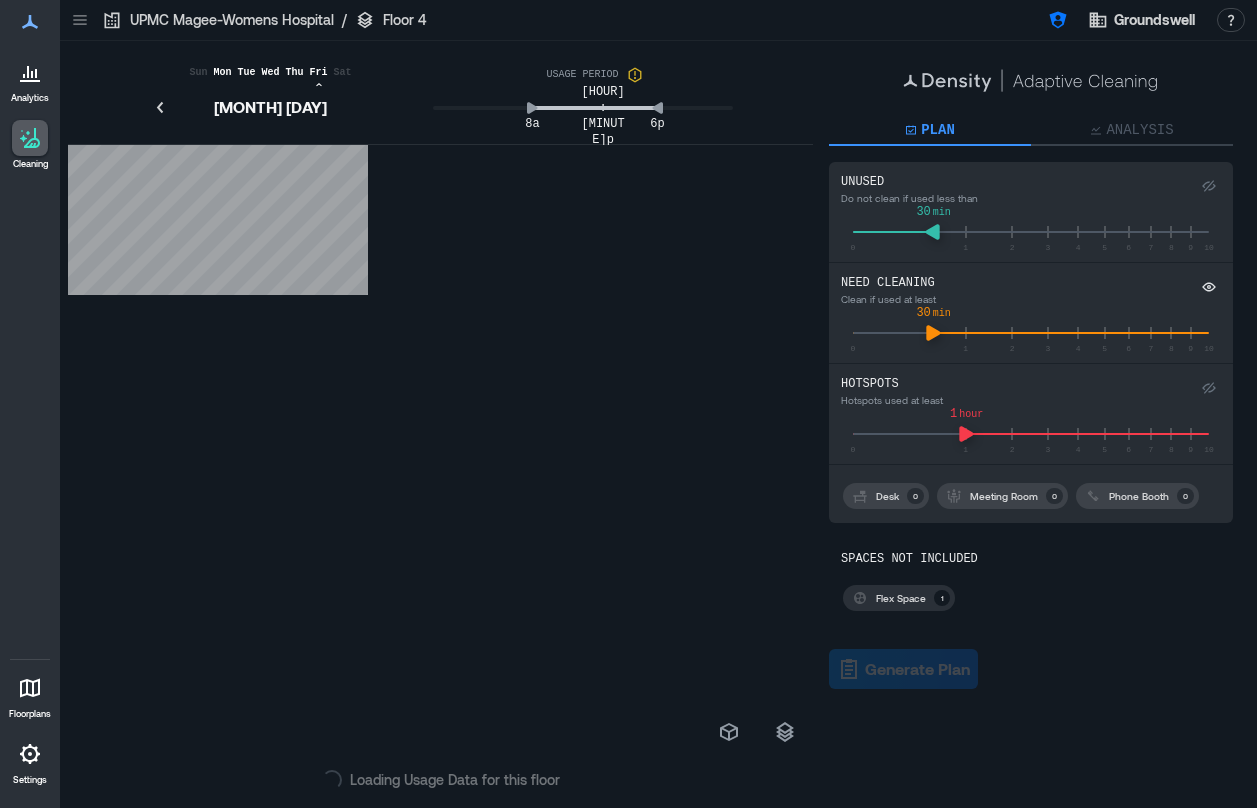 click 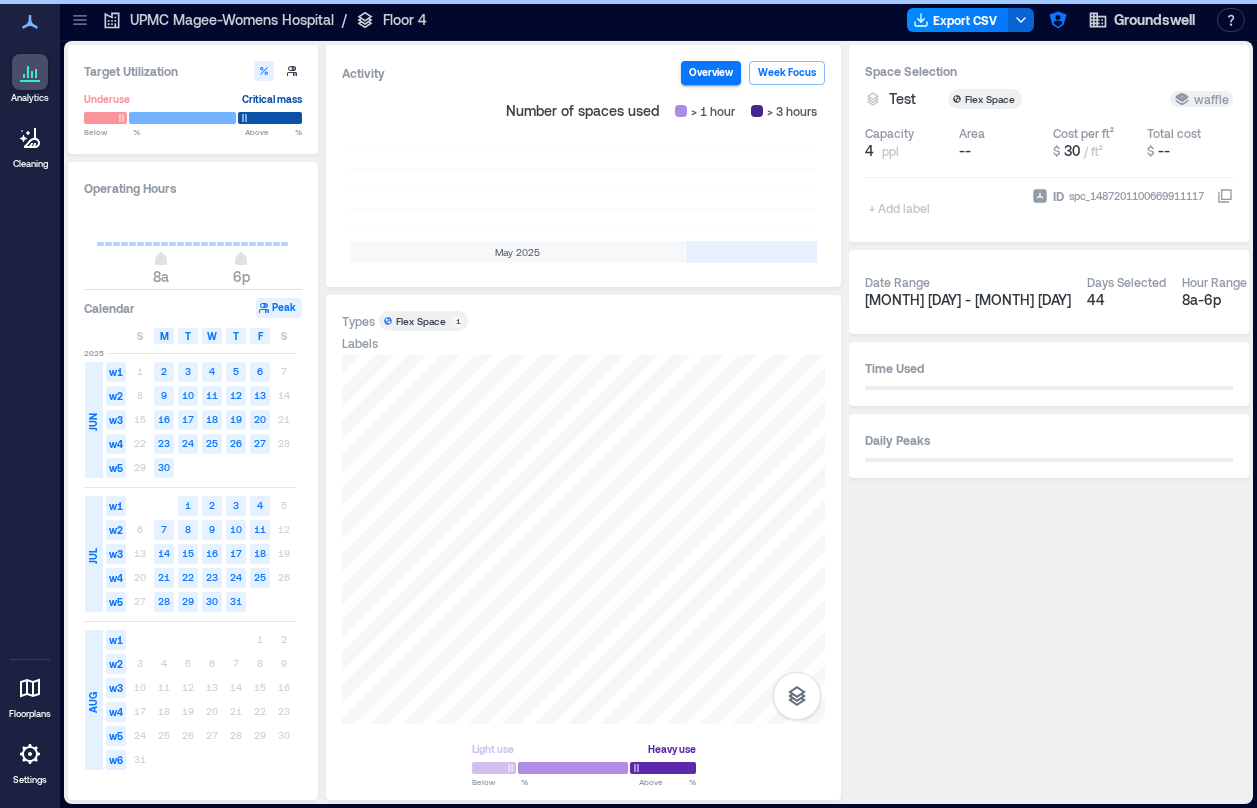 scroll, scrollTop: 0, scrollLeft: 613, axis: horizontal 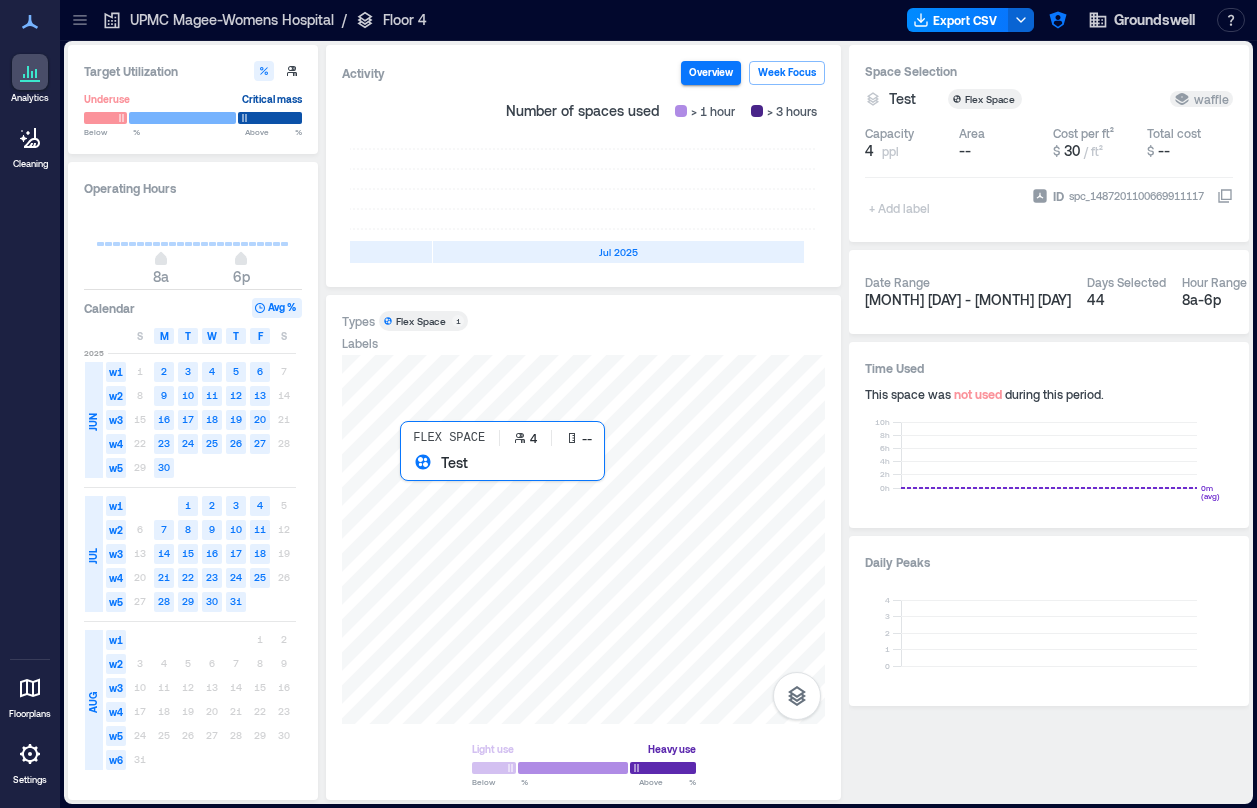 click at bounding box center (583, 539) 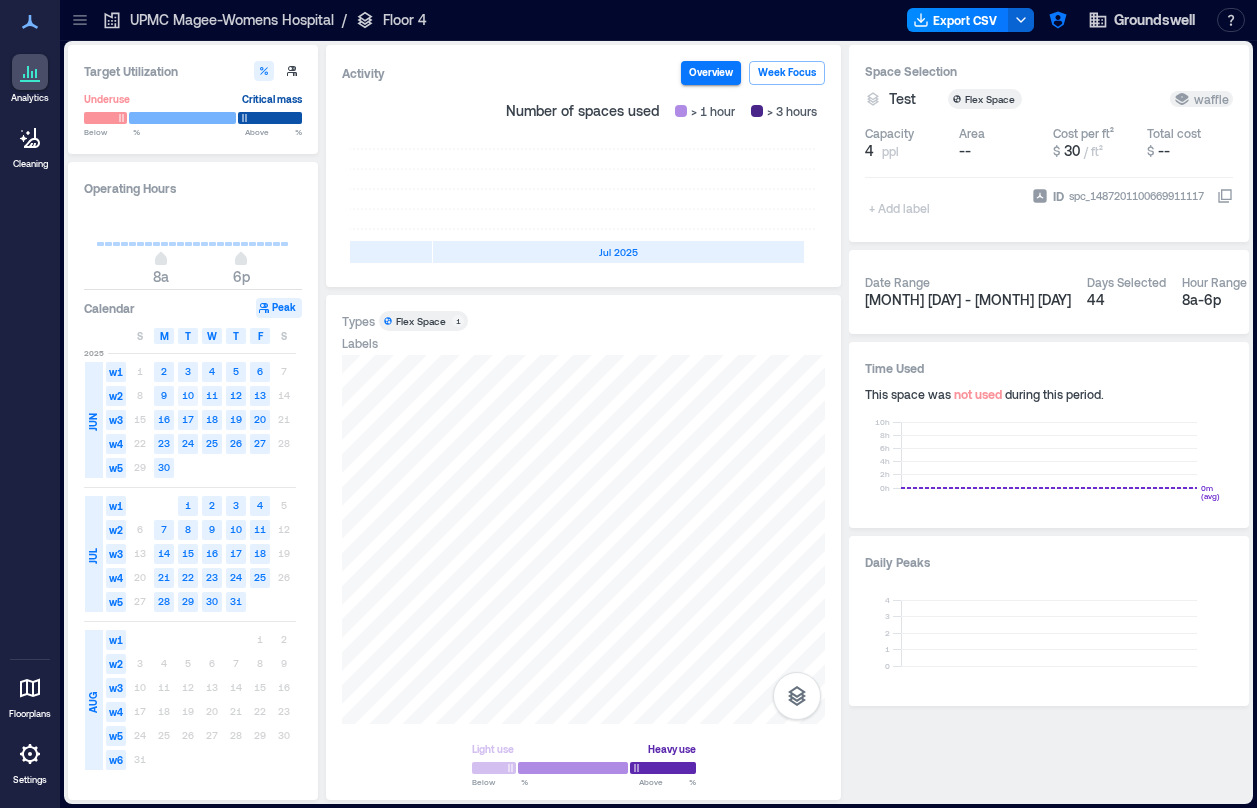 click on "10" at bounding box center [188, 396] 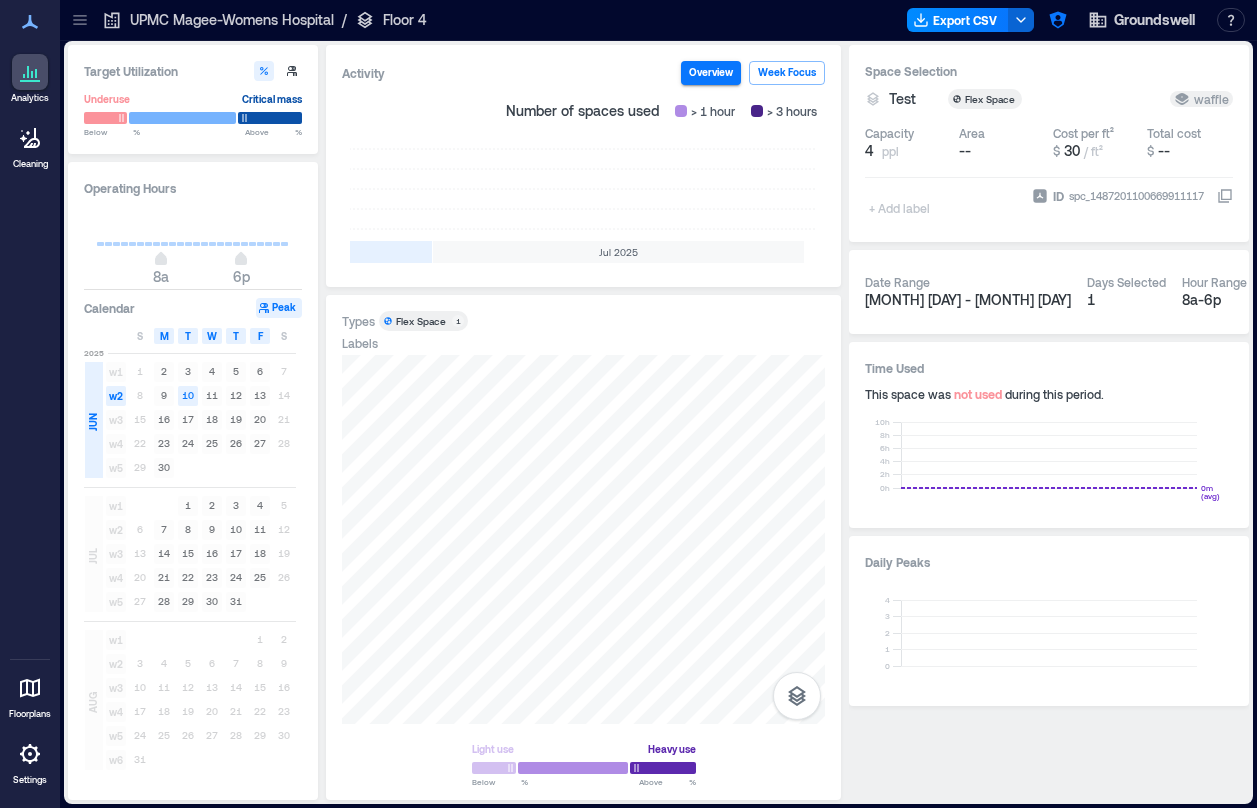 click on "2025" at bounding box center (214, 356) 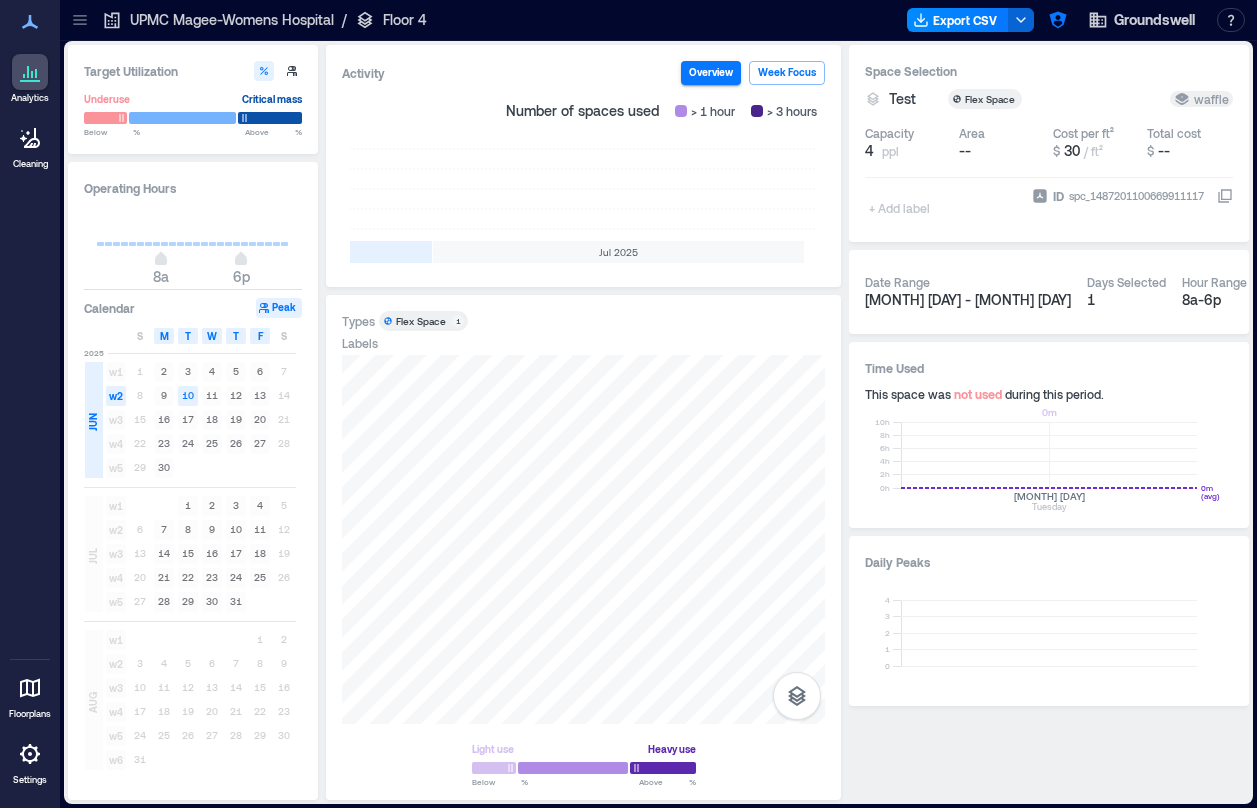 click 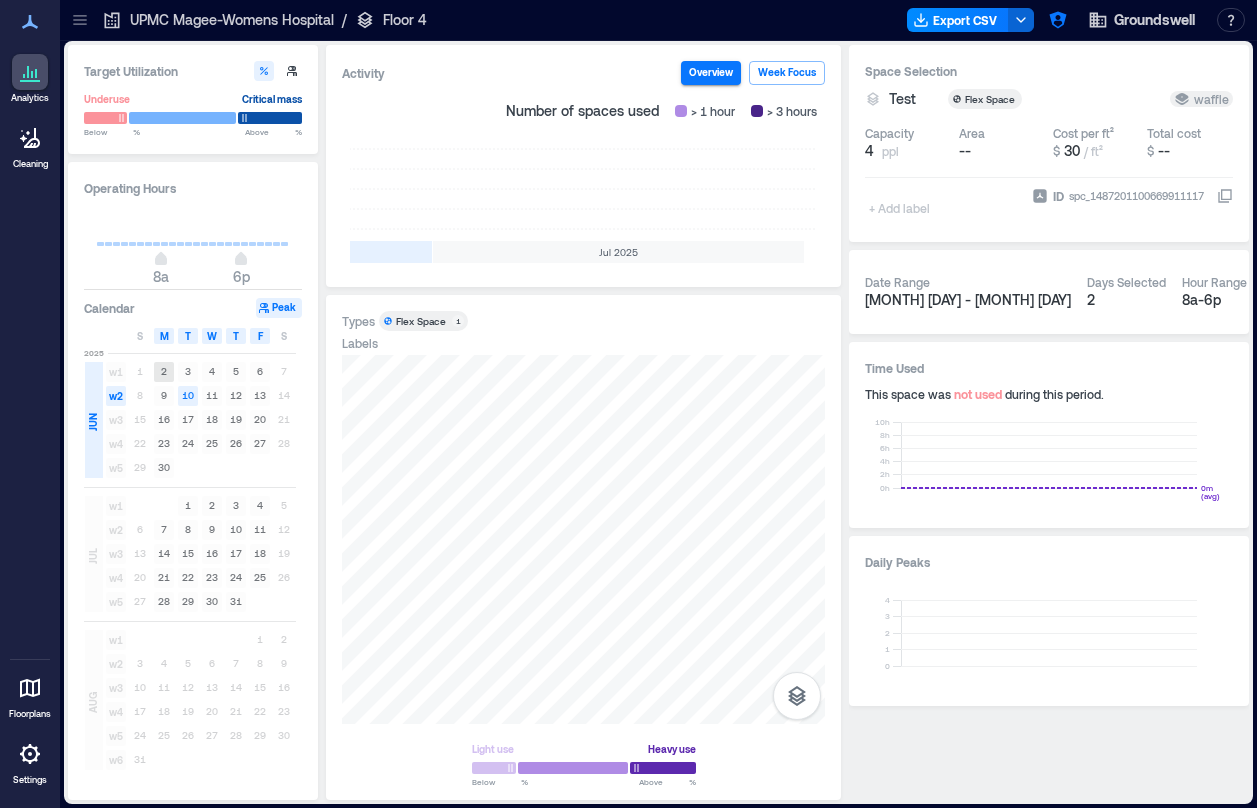 click 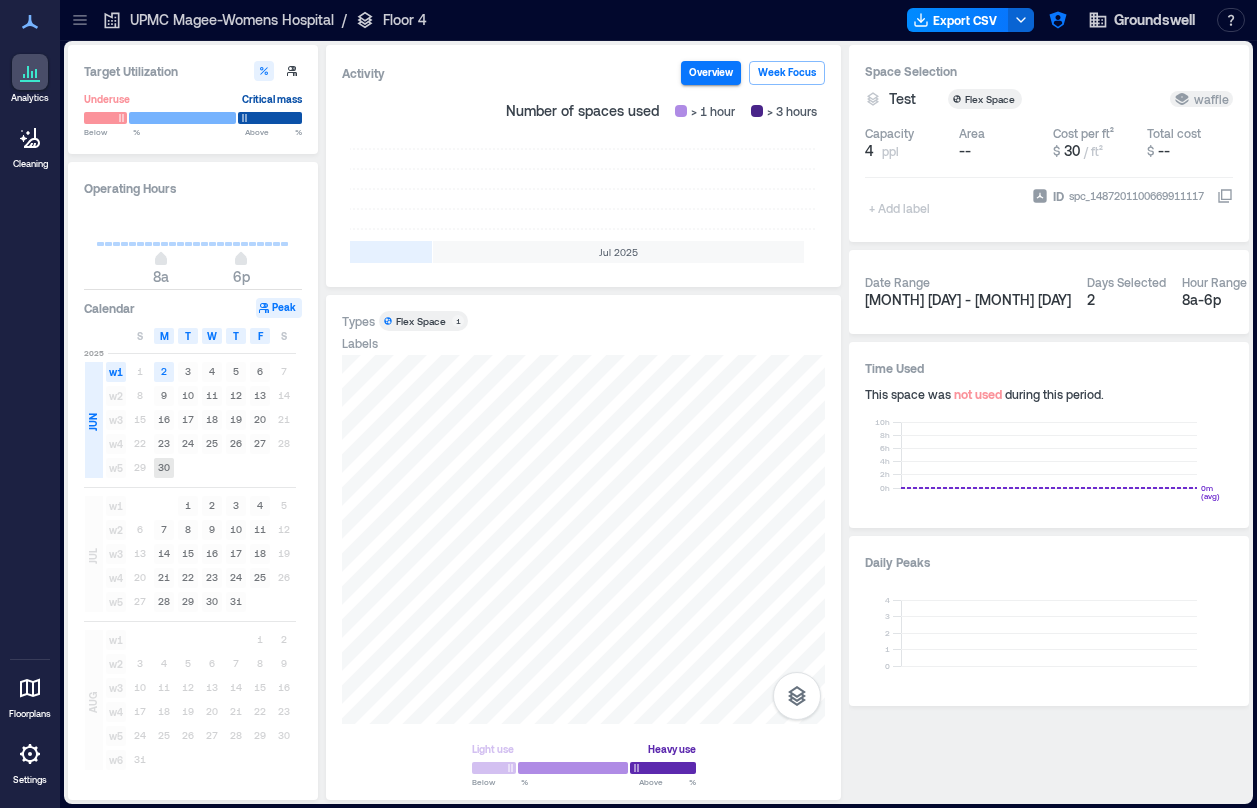 click on "30" 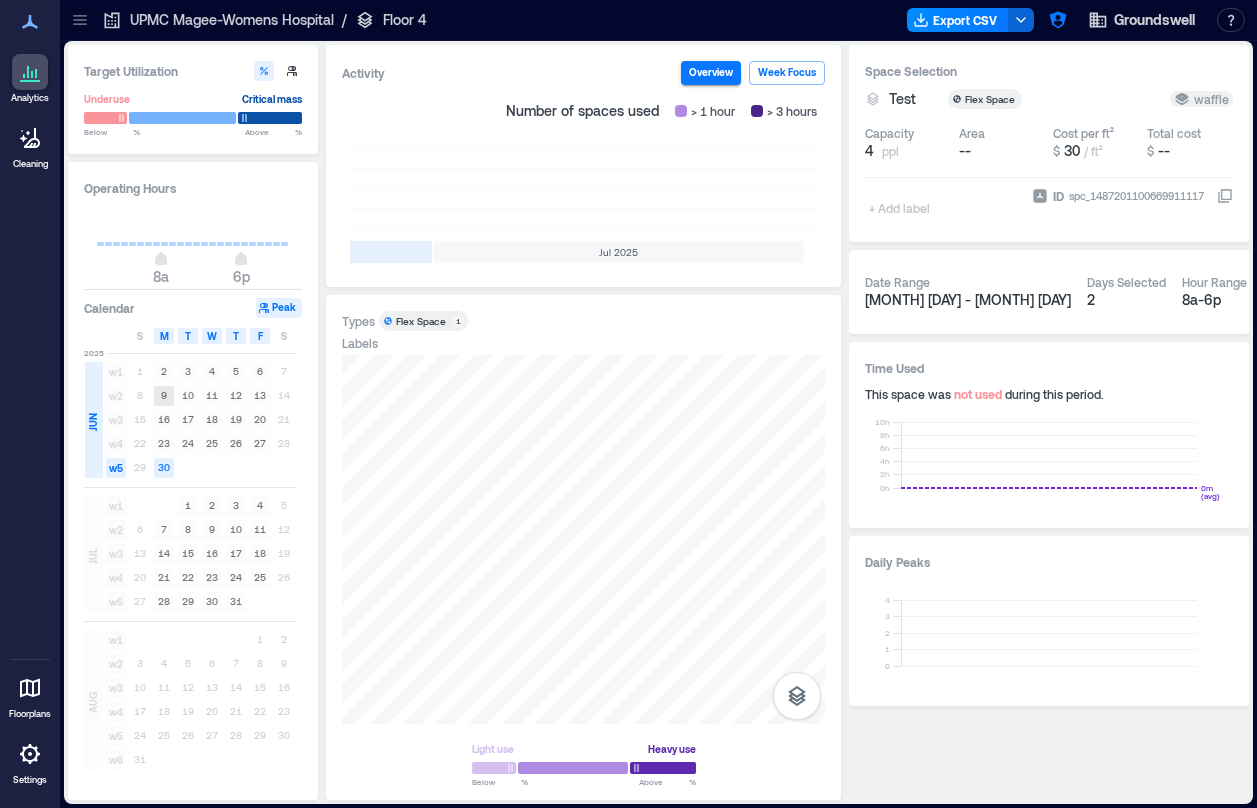 click on "9" at bounding box center (164, 396) 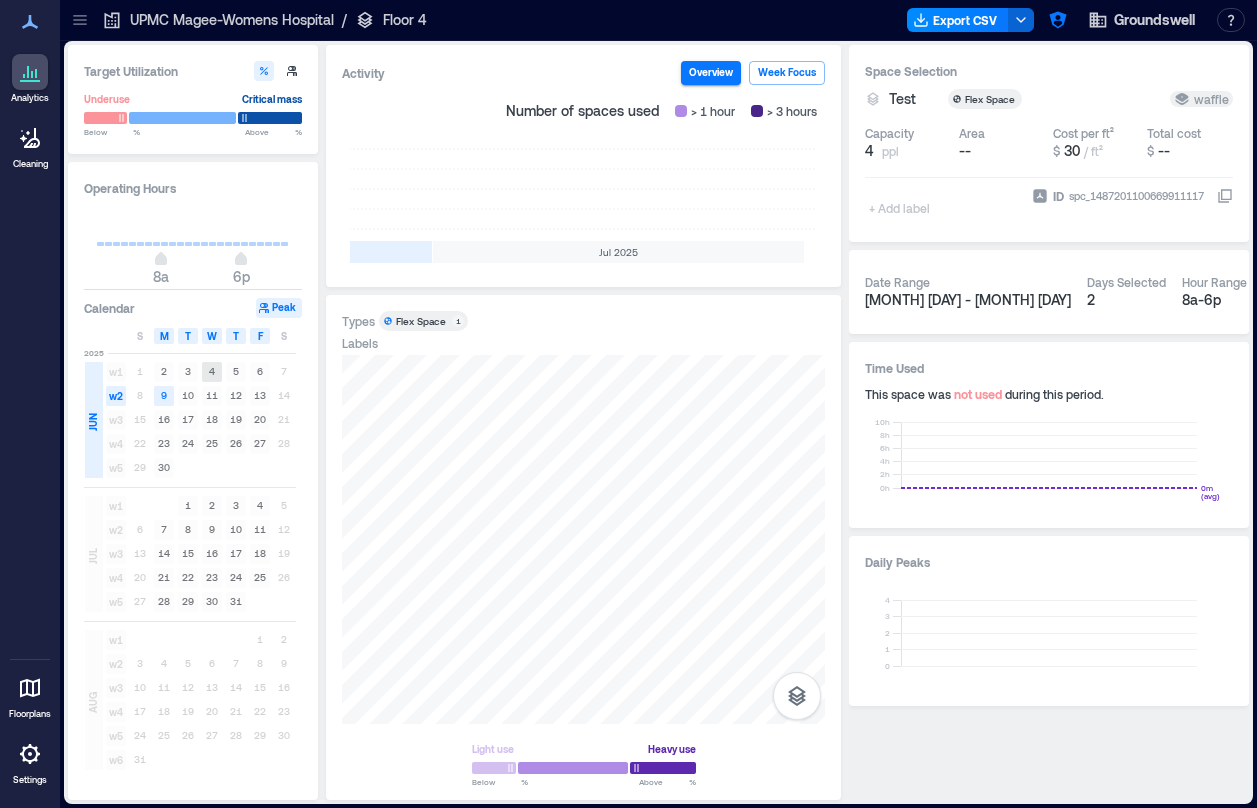 click 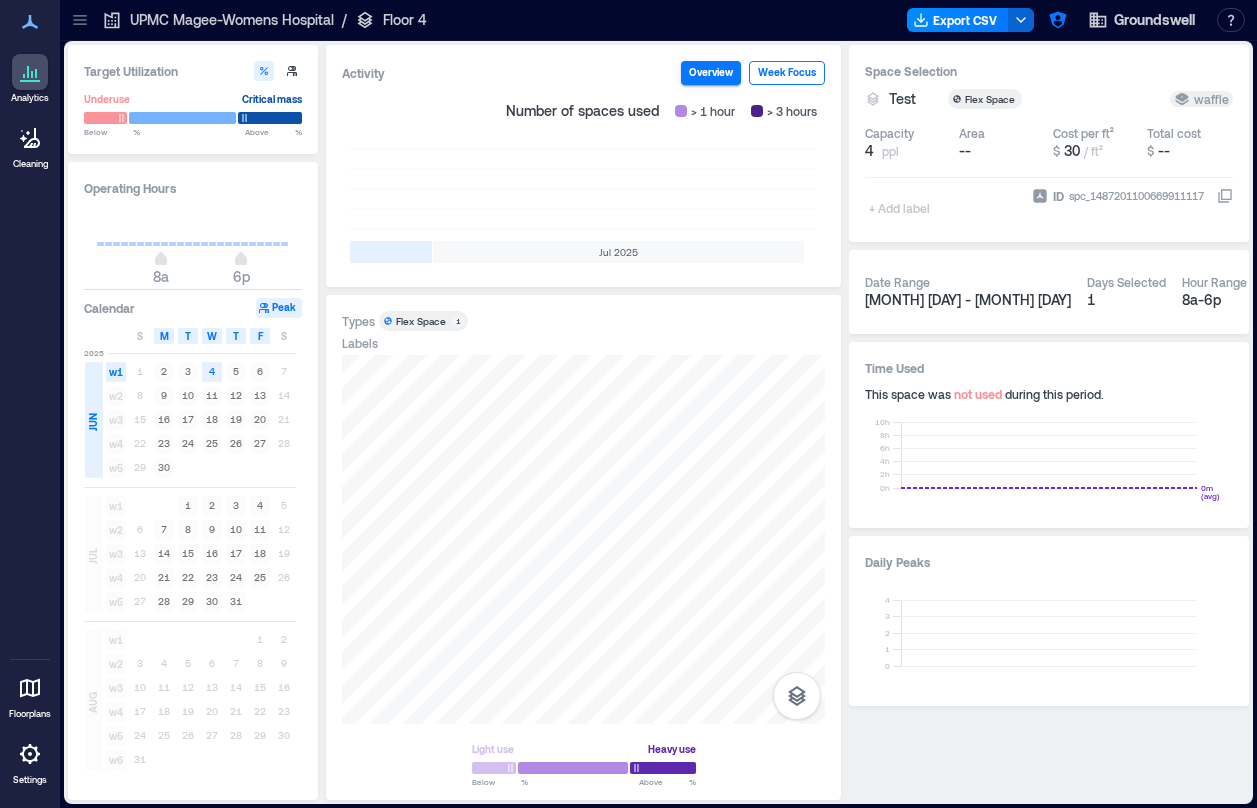 click on "Week Focus" at bounding box center (787, 73) 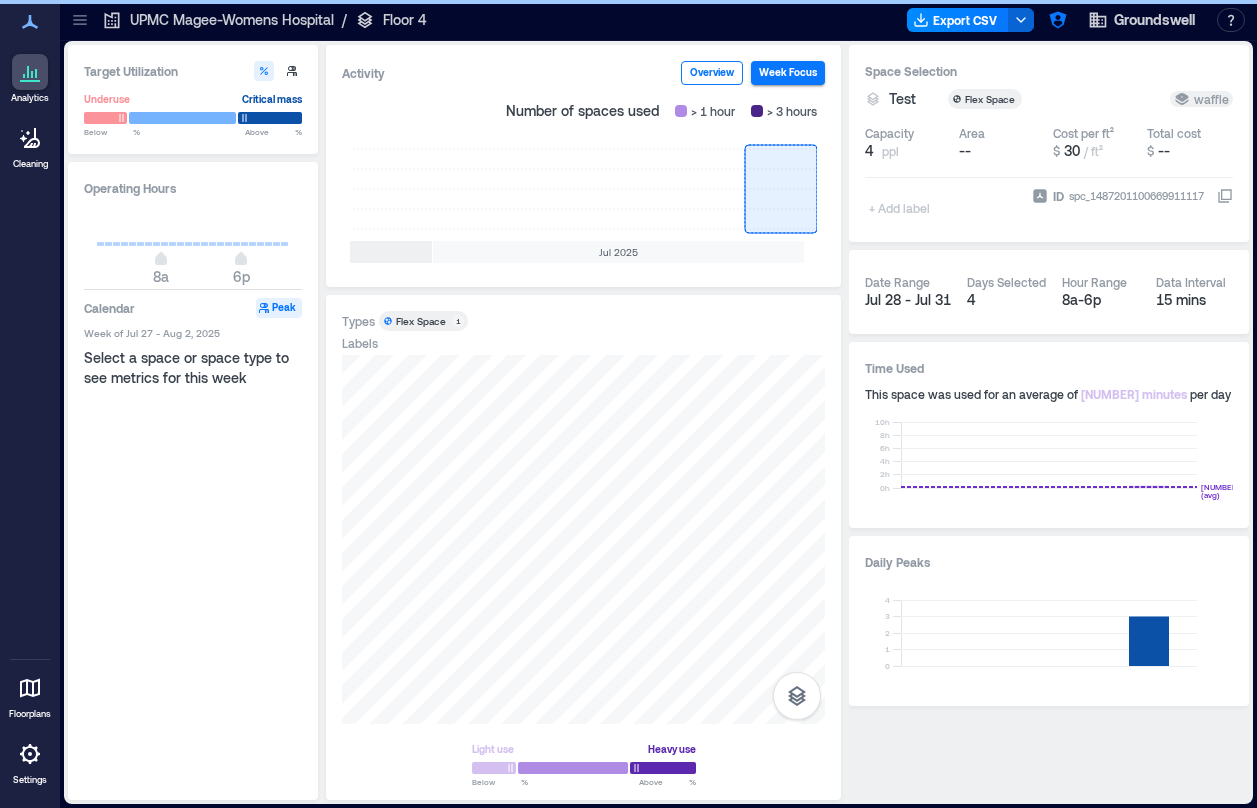 click on "Overview" at bounding box center [712, 73] 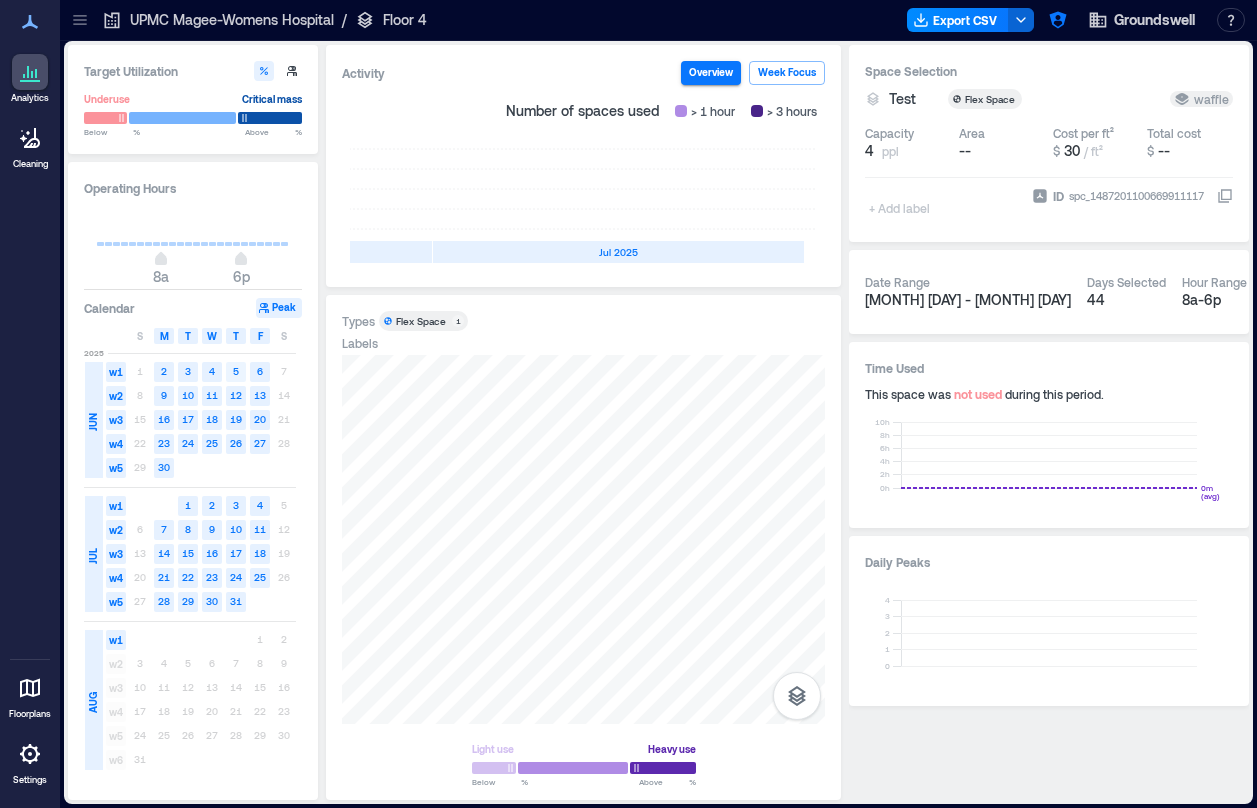 click on "5" at bounding box center [236, 372] 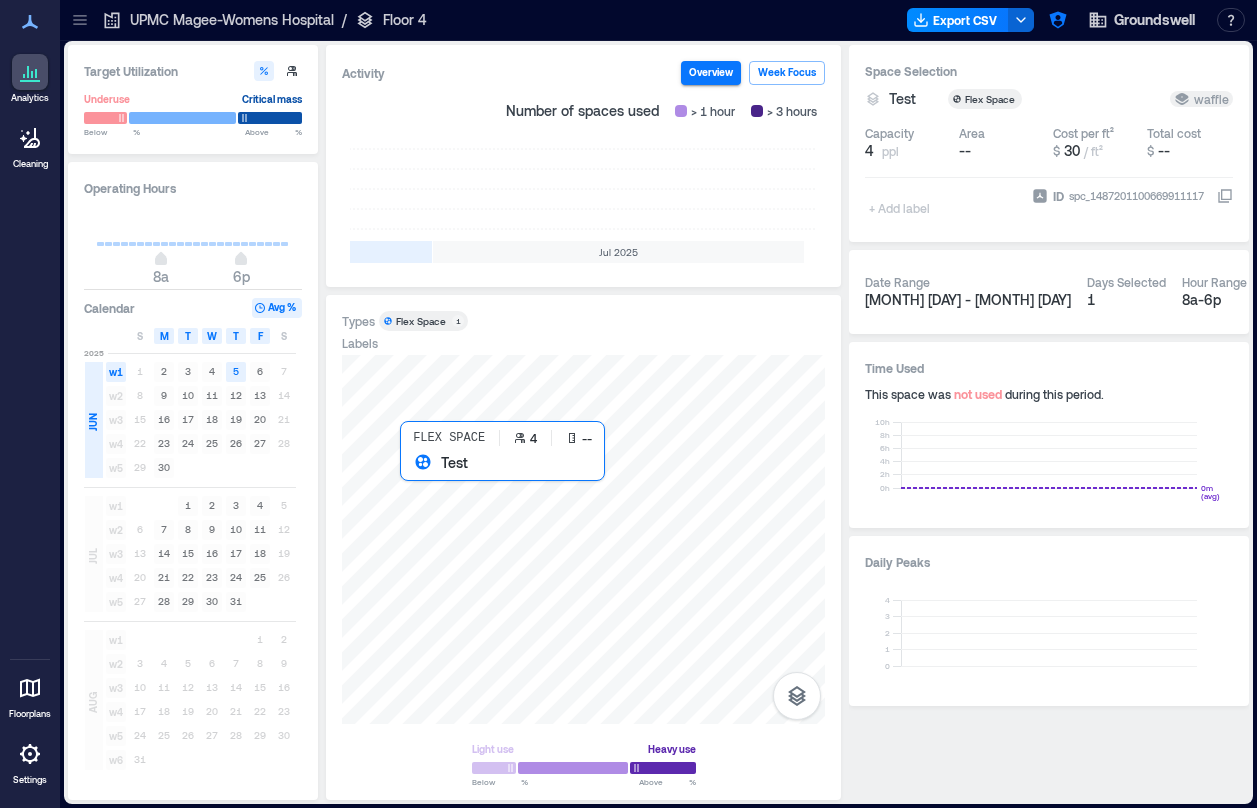 click at bounding box center (583, 539) 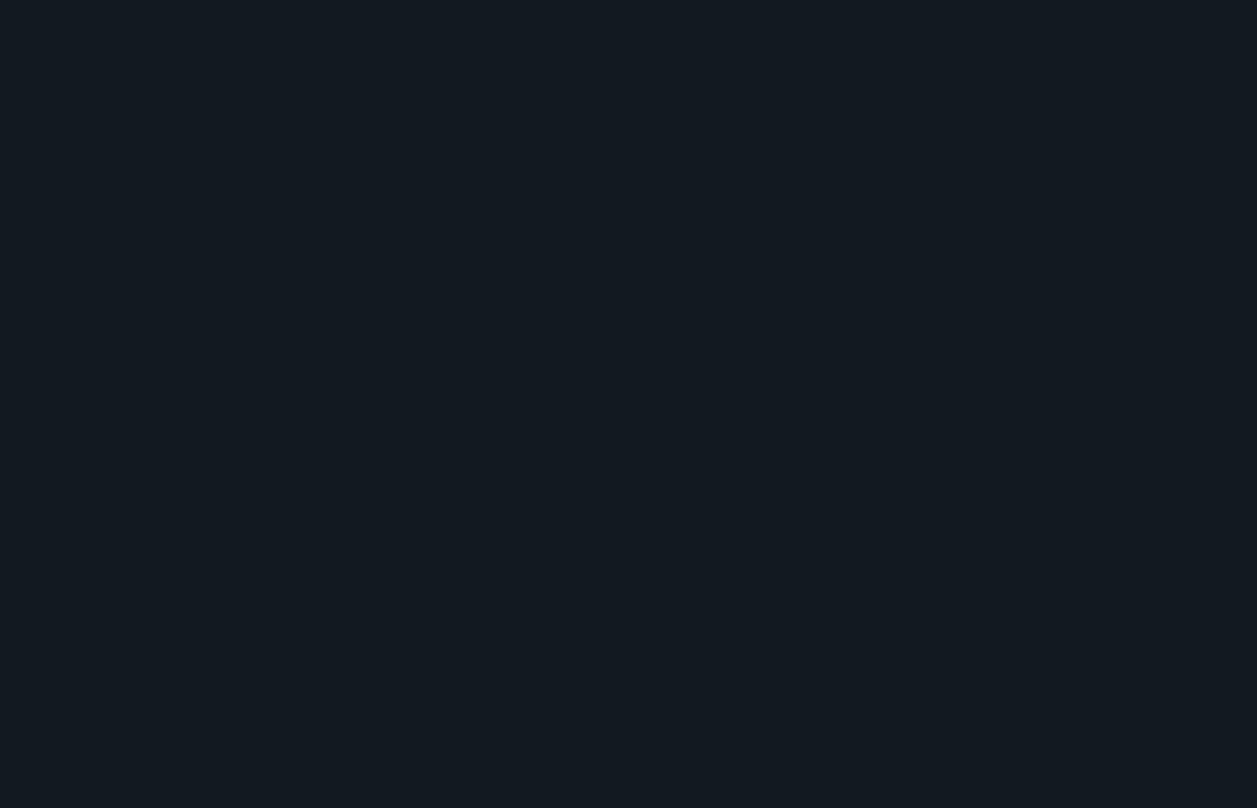 scroll, scrollTop: 0, scrollLeft: 0, axis: both 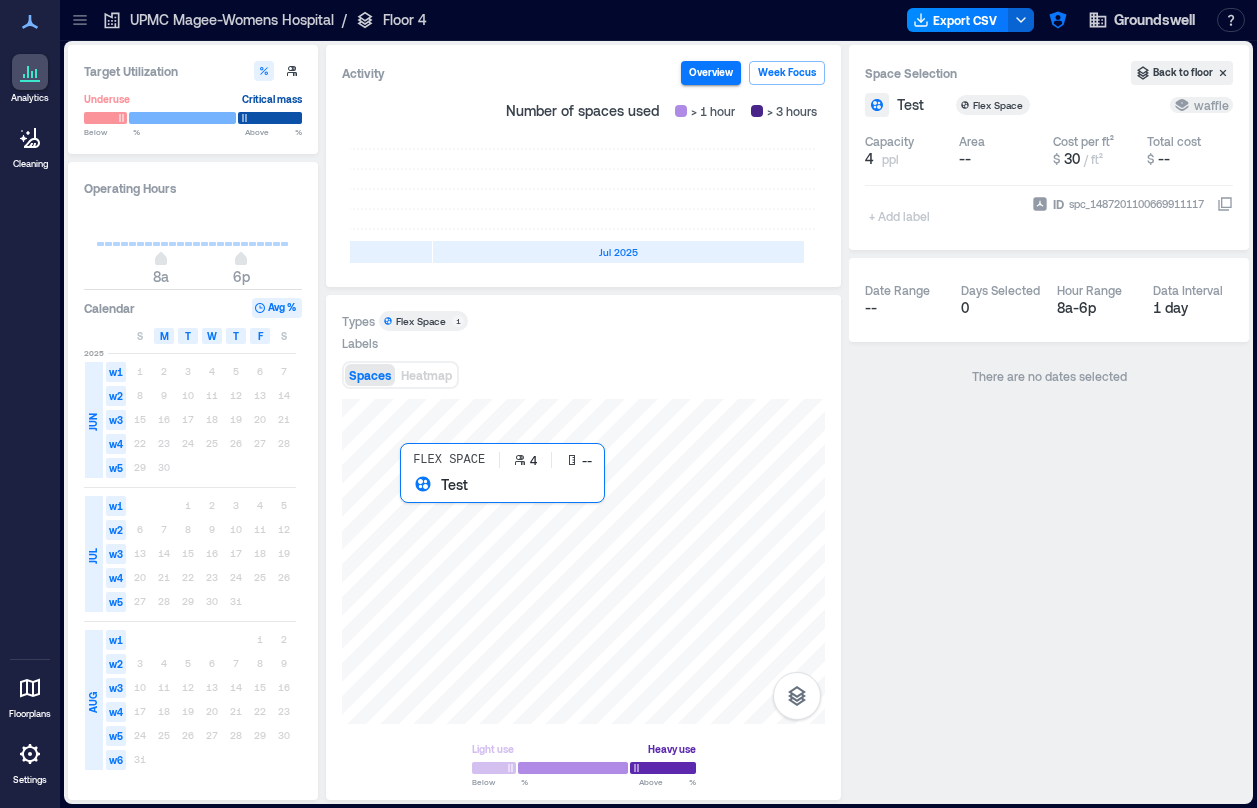 click at bounding box center (583, 561) 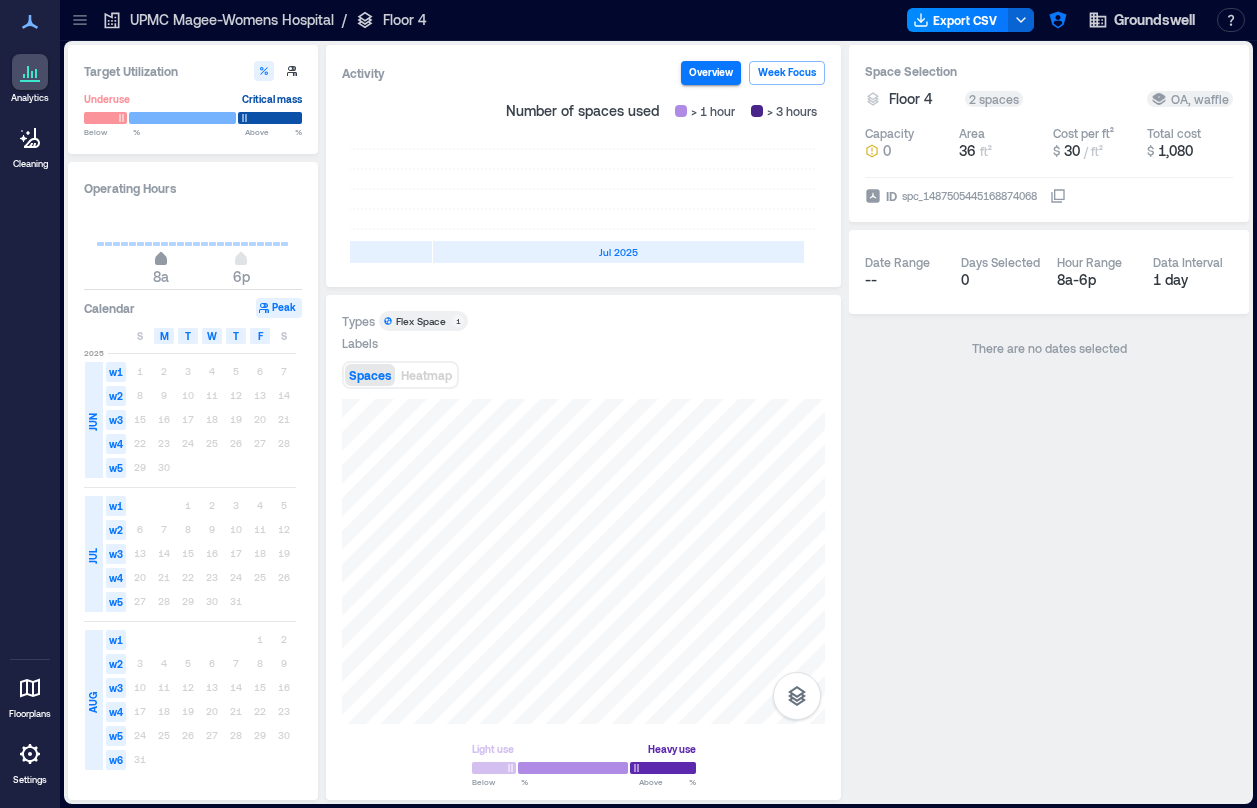 click on "8a" at bounding box center [161, 276] 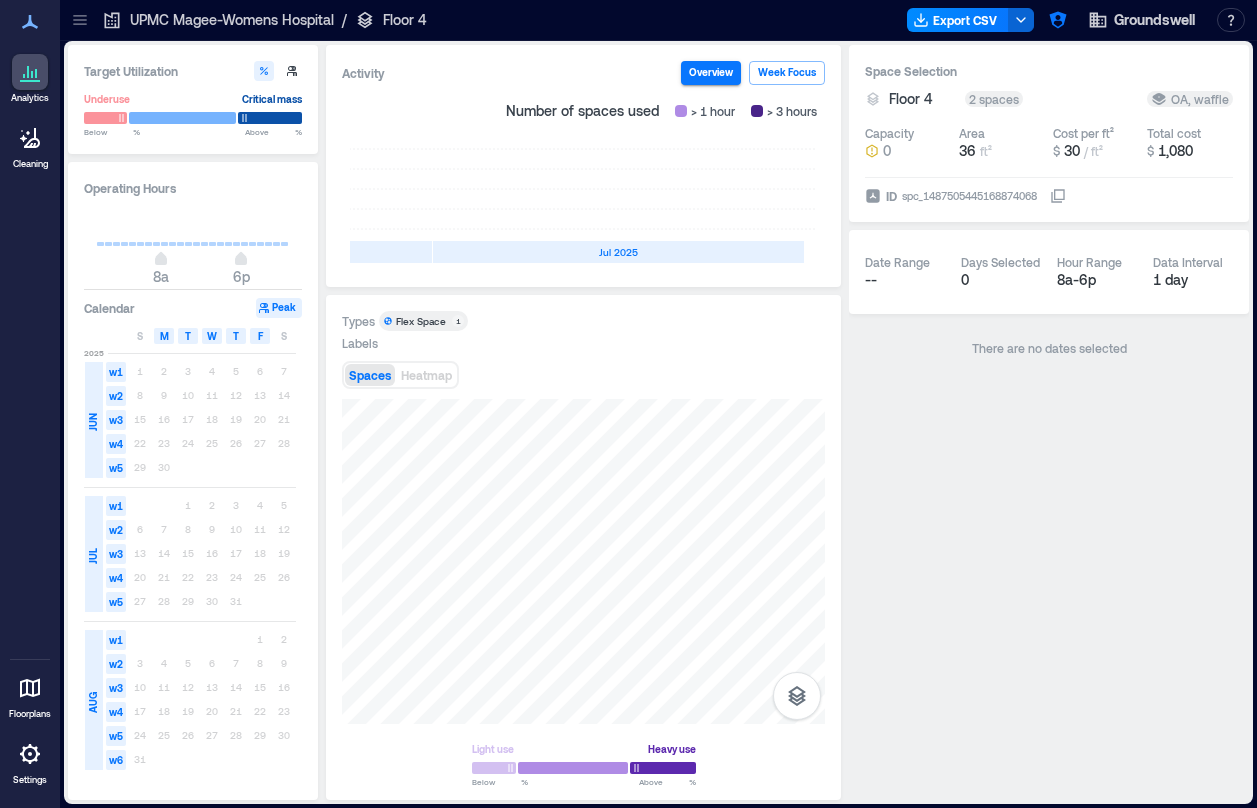 click 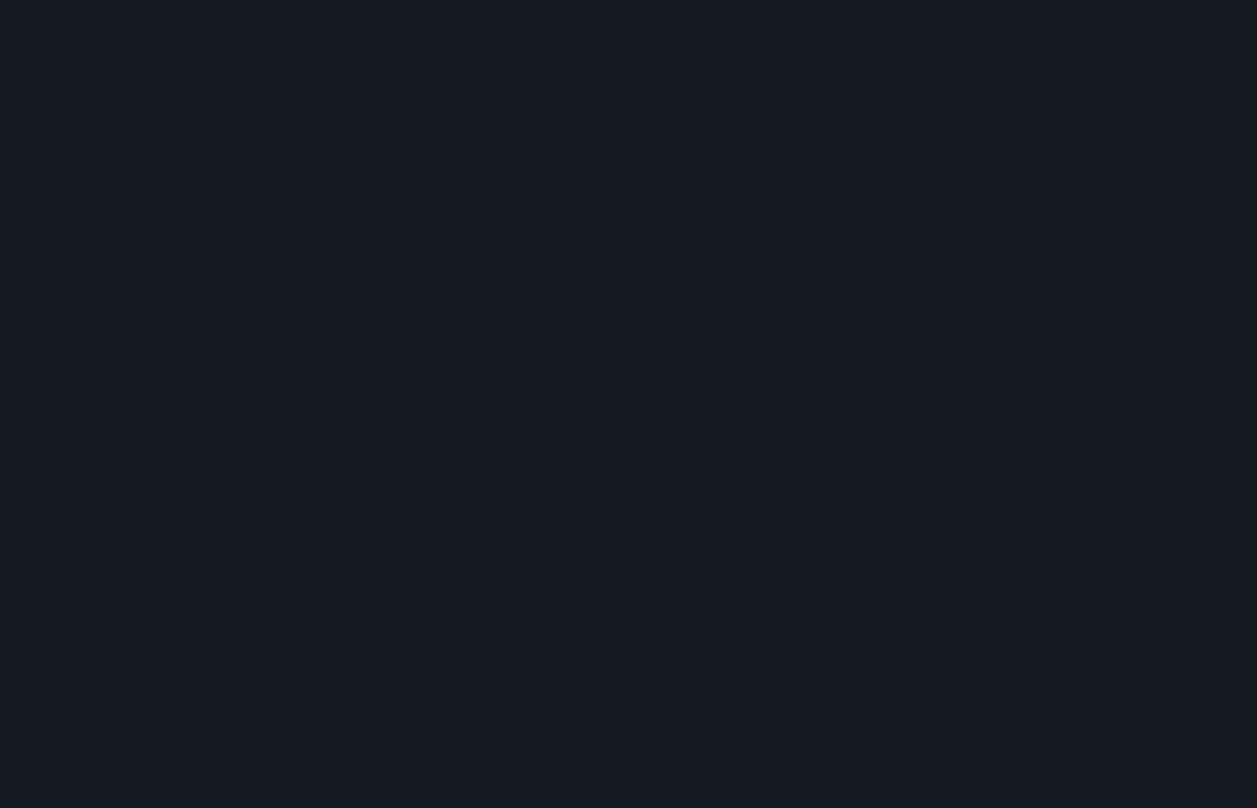 scroll, scrollTop: 0, scrollLeft: 0, axis: both 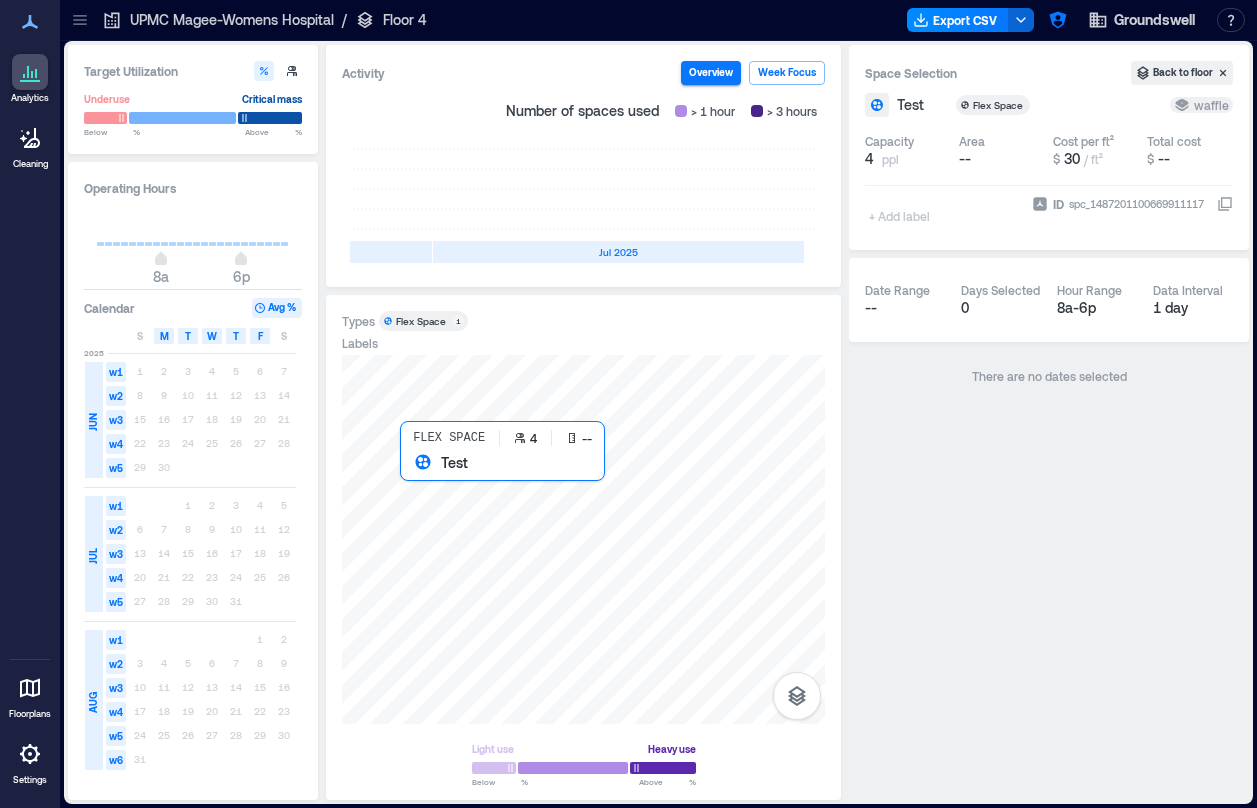 click at bounding box center [583, 539] 